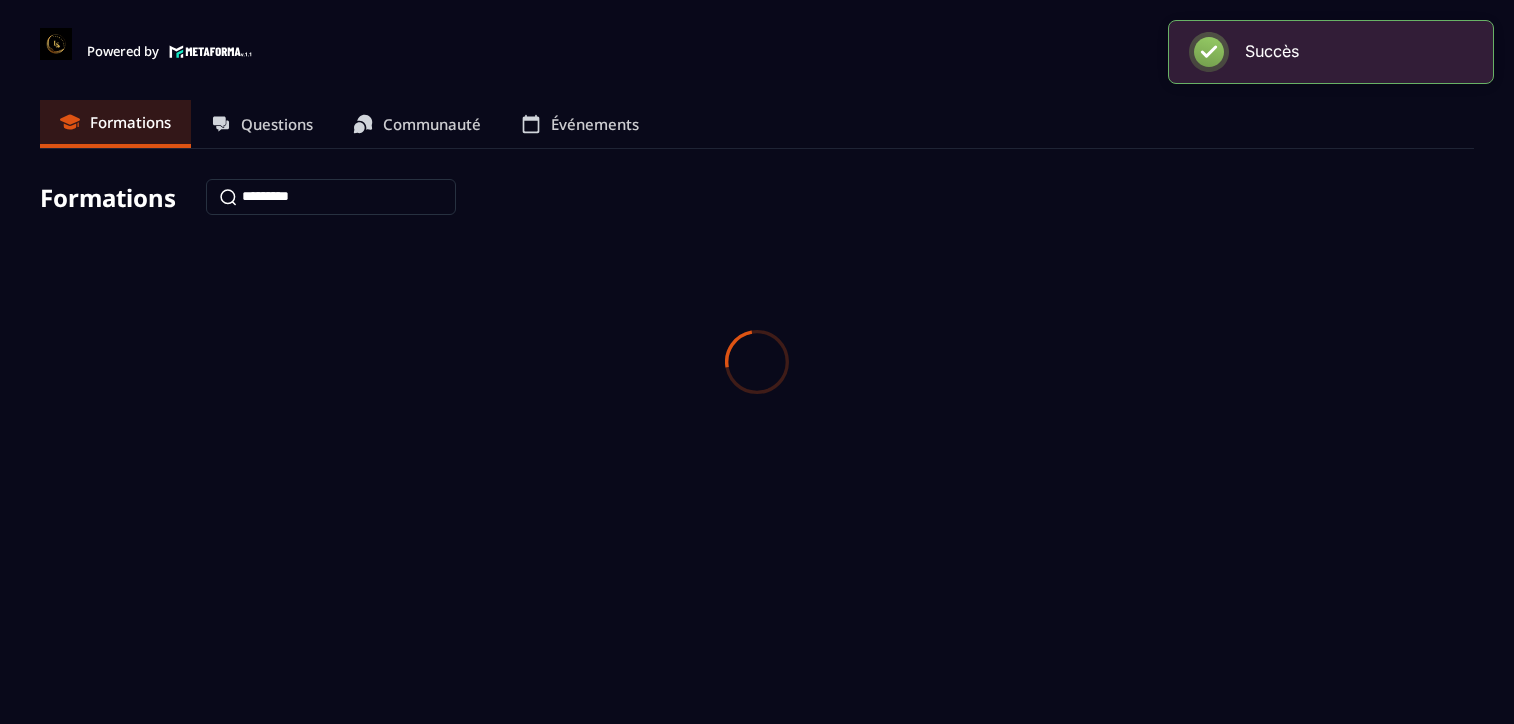 scroll, scrollTop: 0, scrollLeft: 0, axis: both 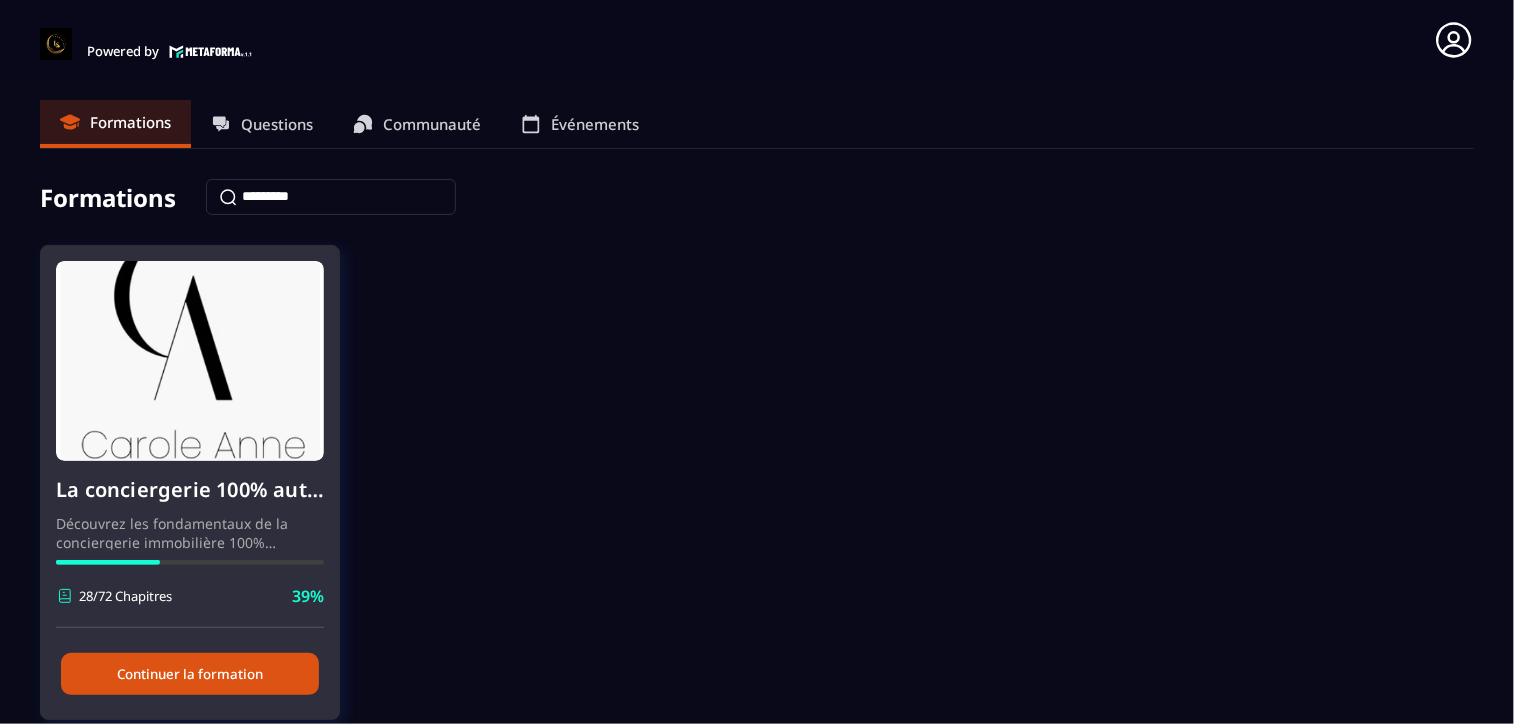 click on "Continuer la formation" at bounding box center [190, 674] 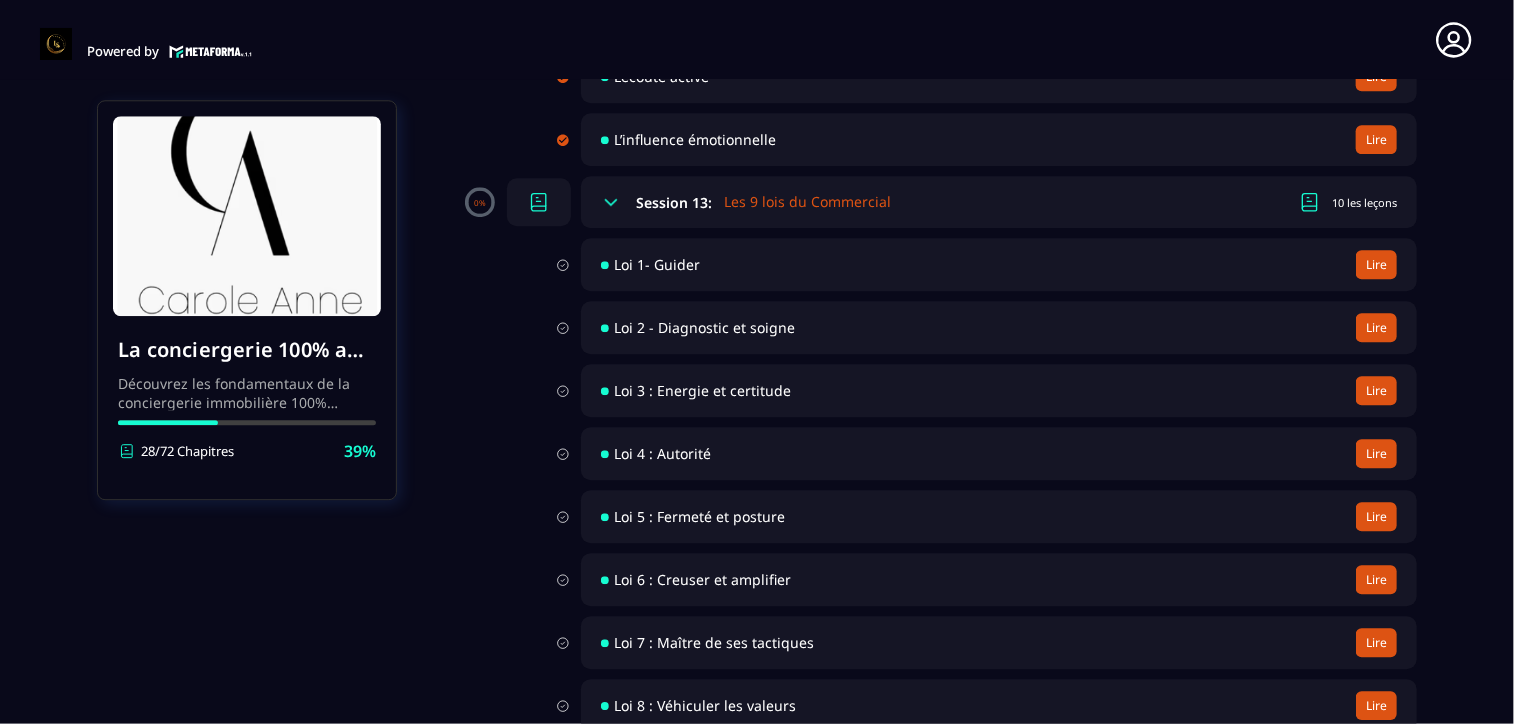 scroll, scrollTop: 2600, scrollLeft: 0, axis: vertical 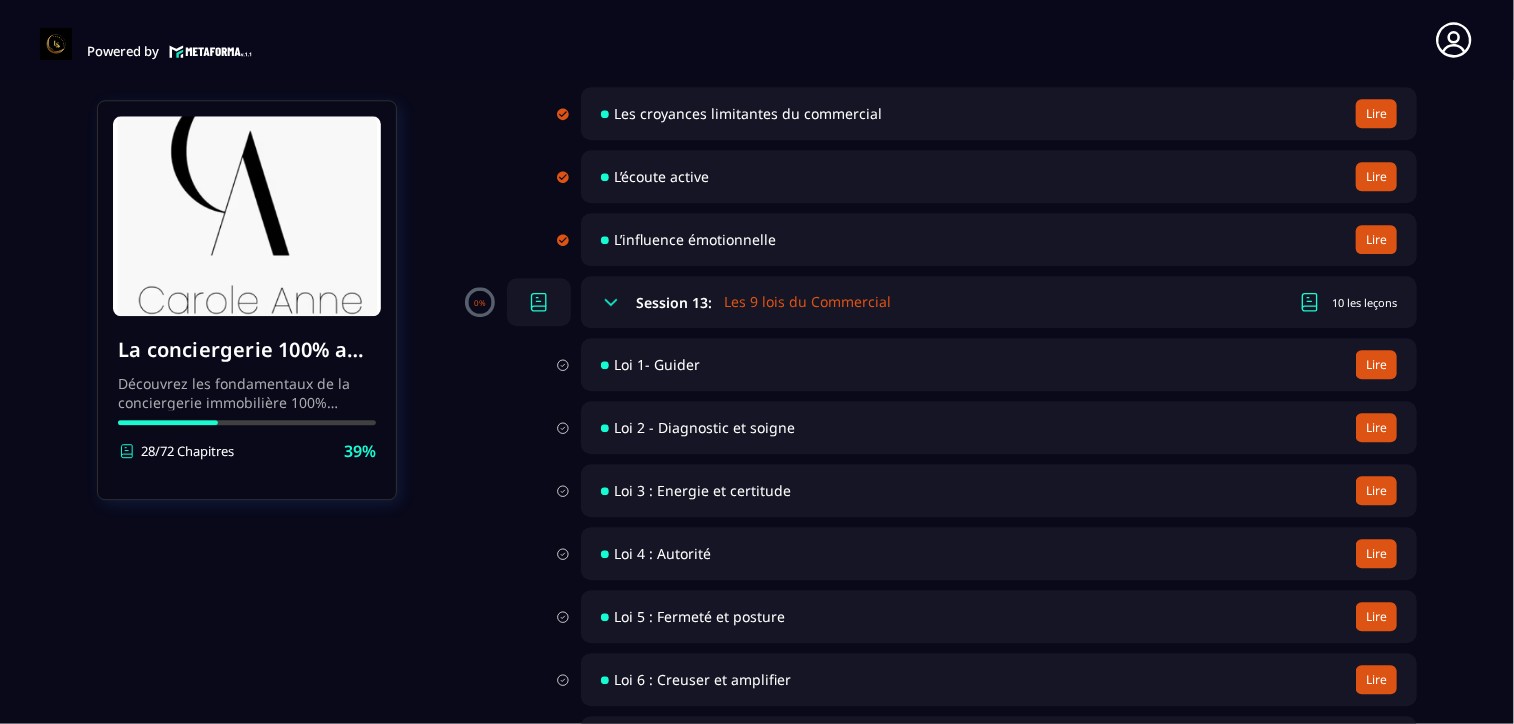click on "Loi 1- Guider" at bounding box center (657, 364) 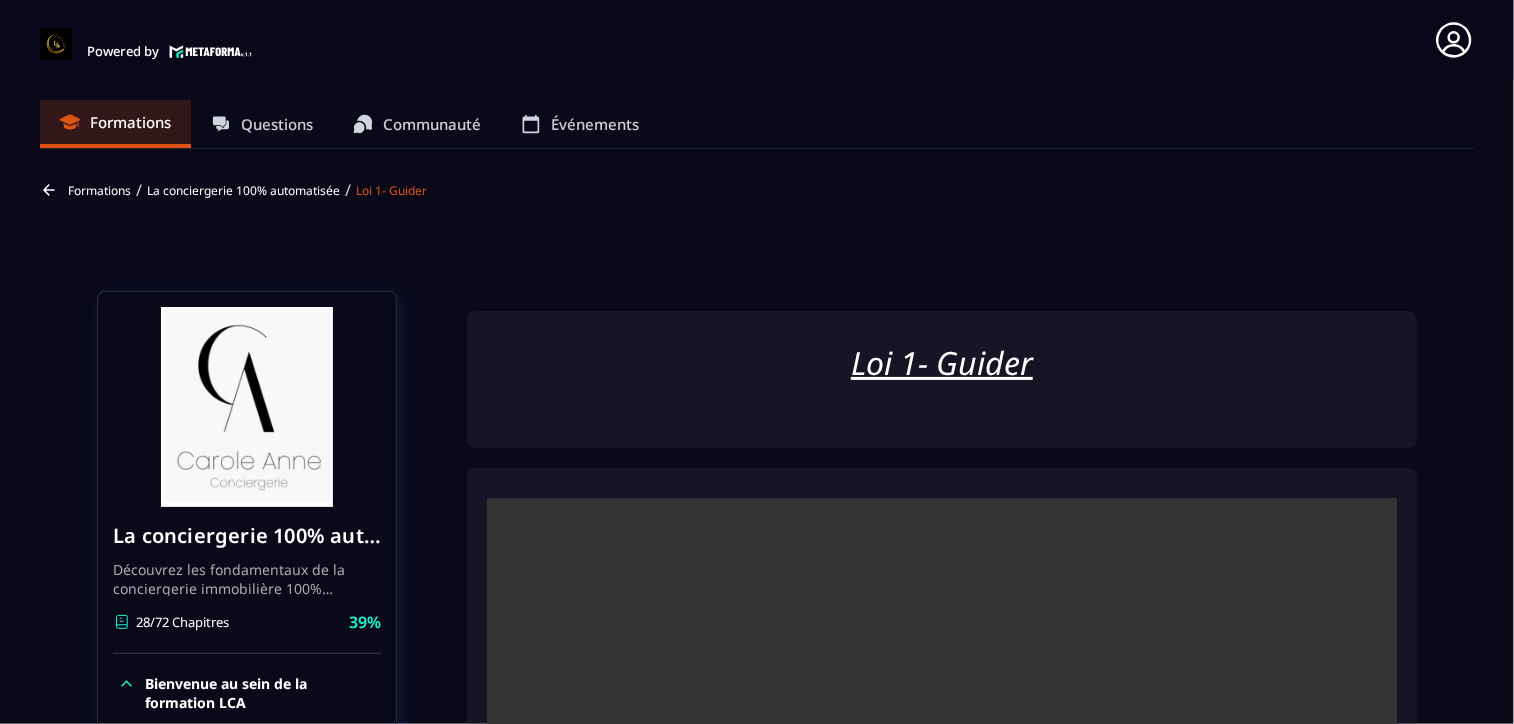 scroll, scrollTop: 193, scrollLeft: 0, axis: vertical 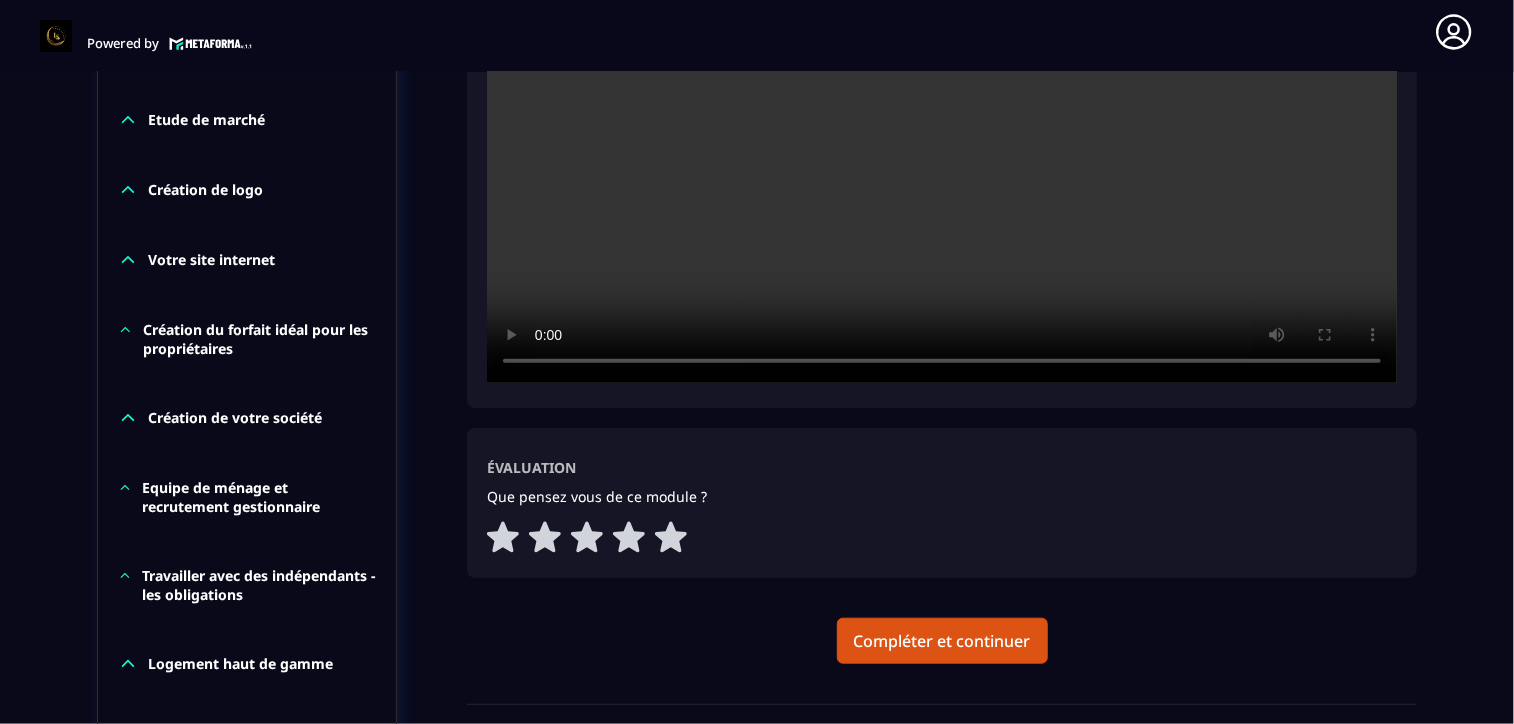 click 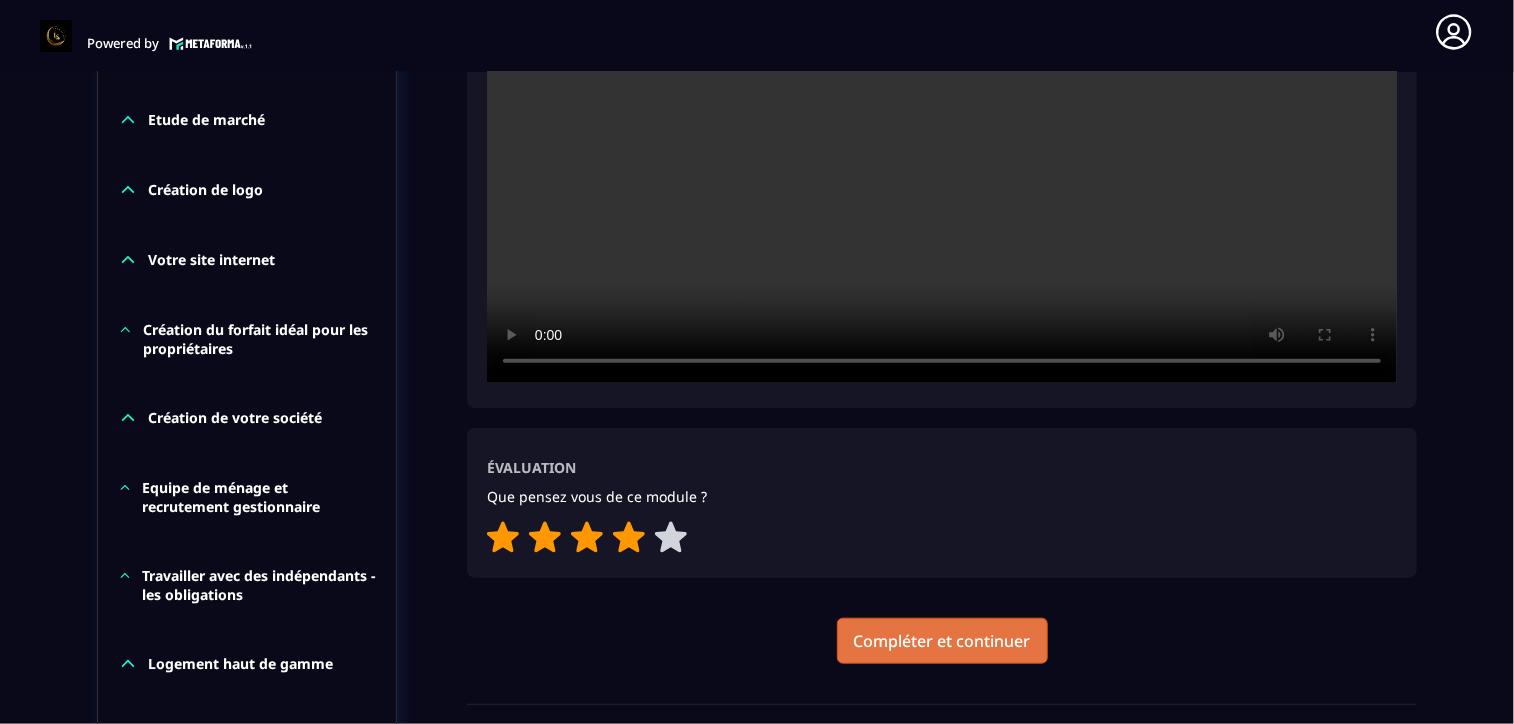 click on "Compléter et continuer" at bounding box center [942, 641] 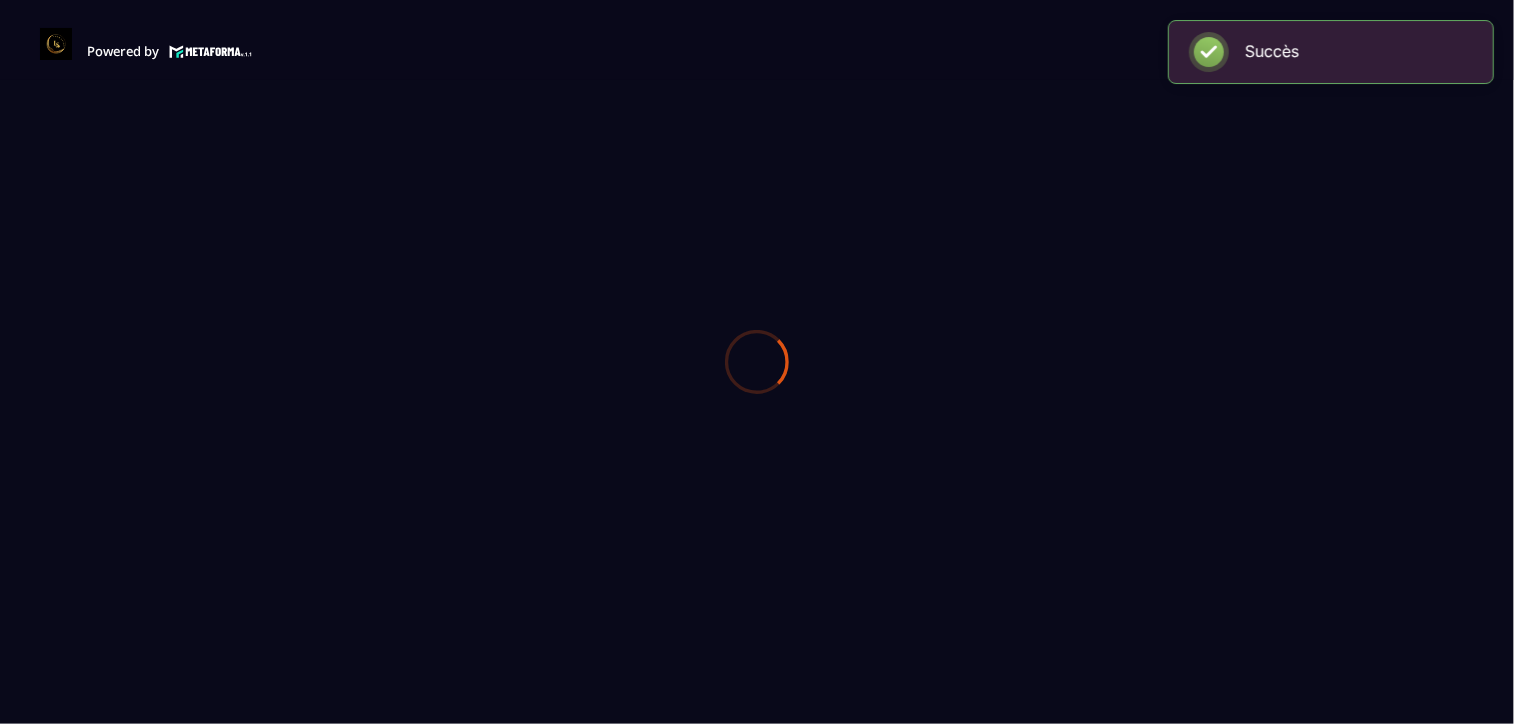 scroll, scrollTop: 0, scrollLeft: 0, axis: both 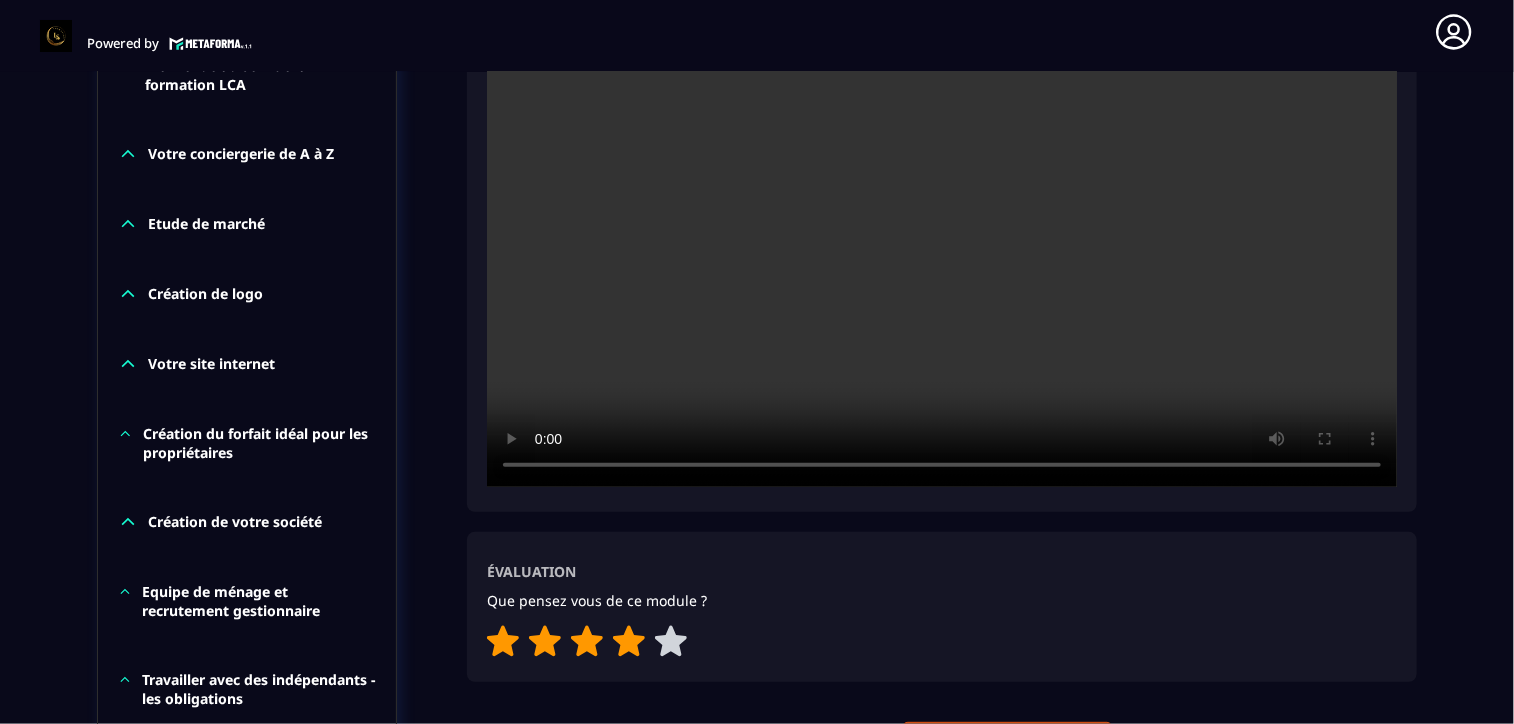 click 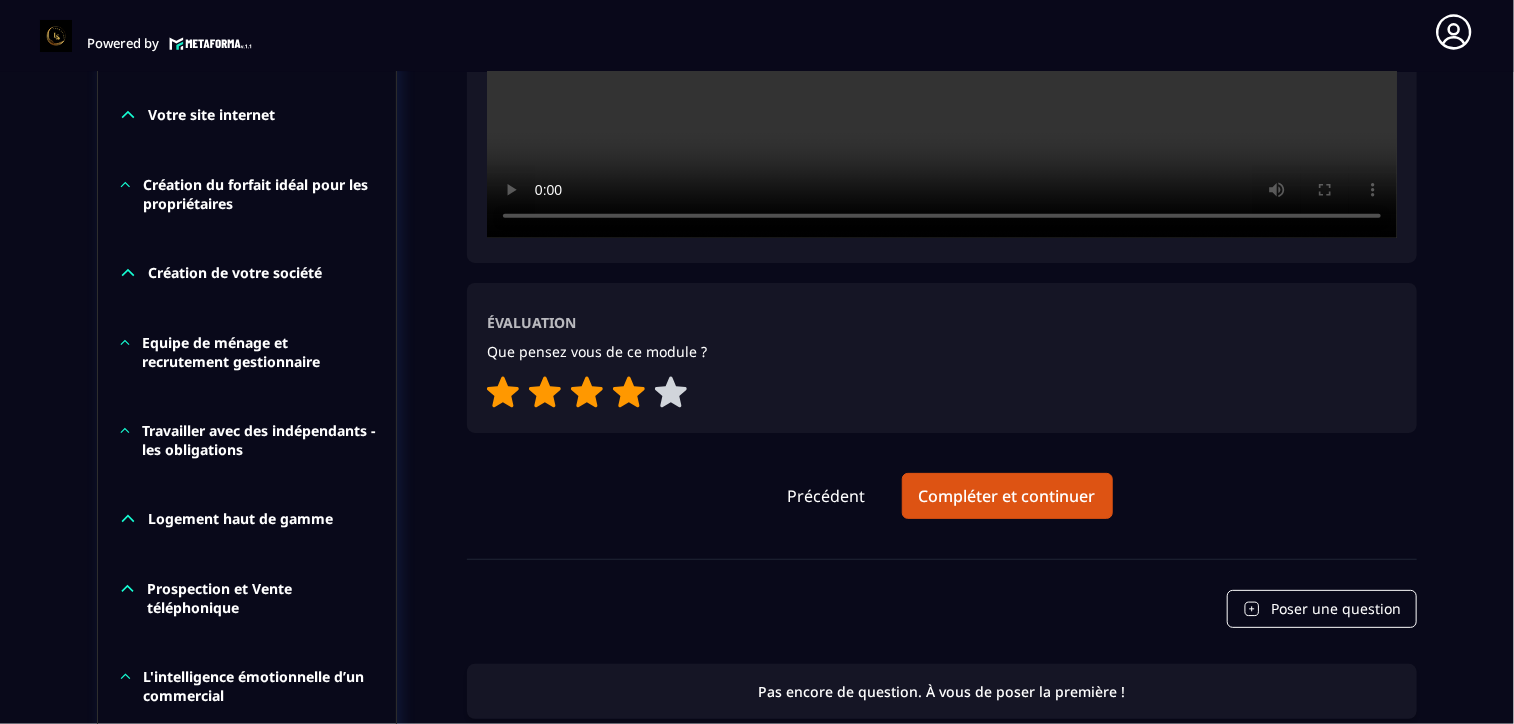 scroll, scrollTop: 910, scrollLeft: 0, axis: vertical 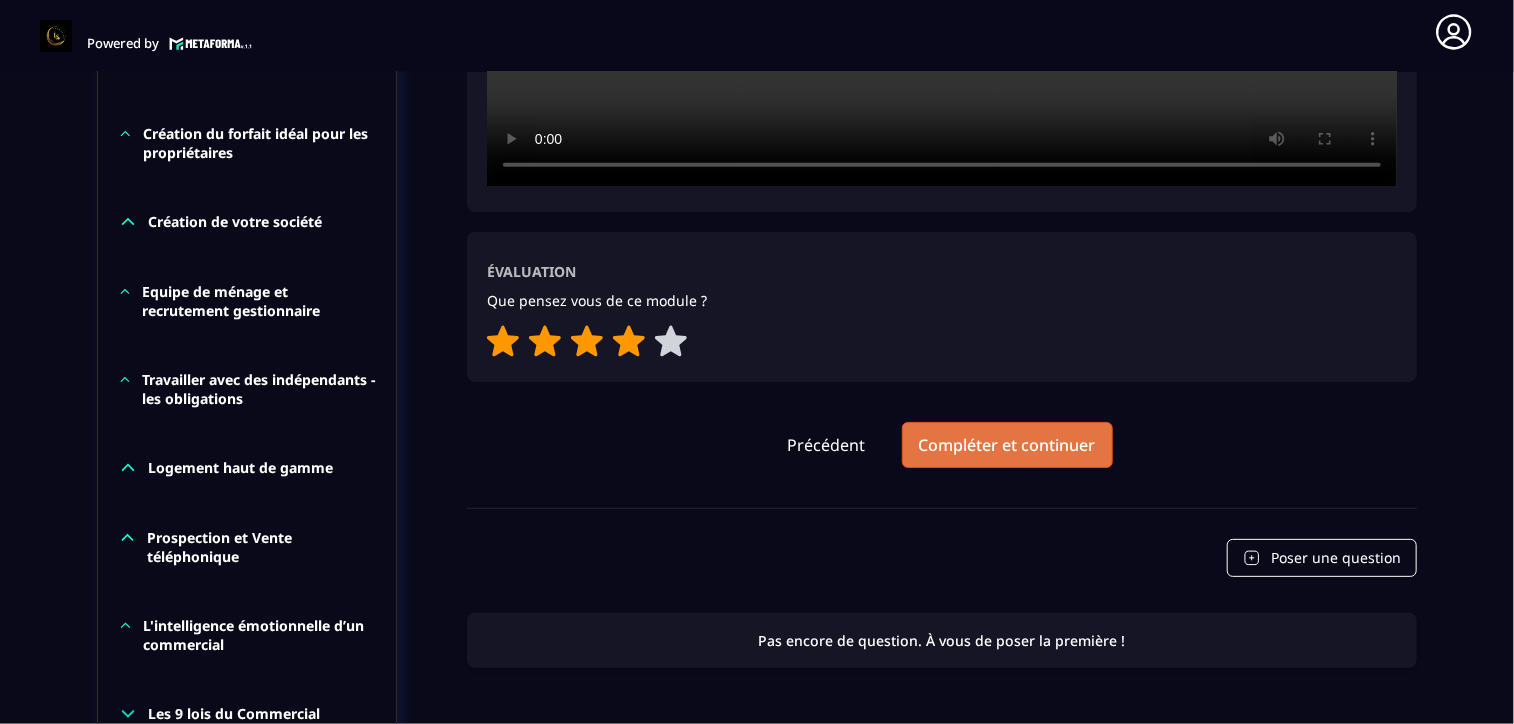 click on "Compléter et continuer" at bounding box center (1007, 445) 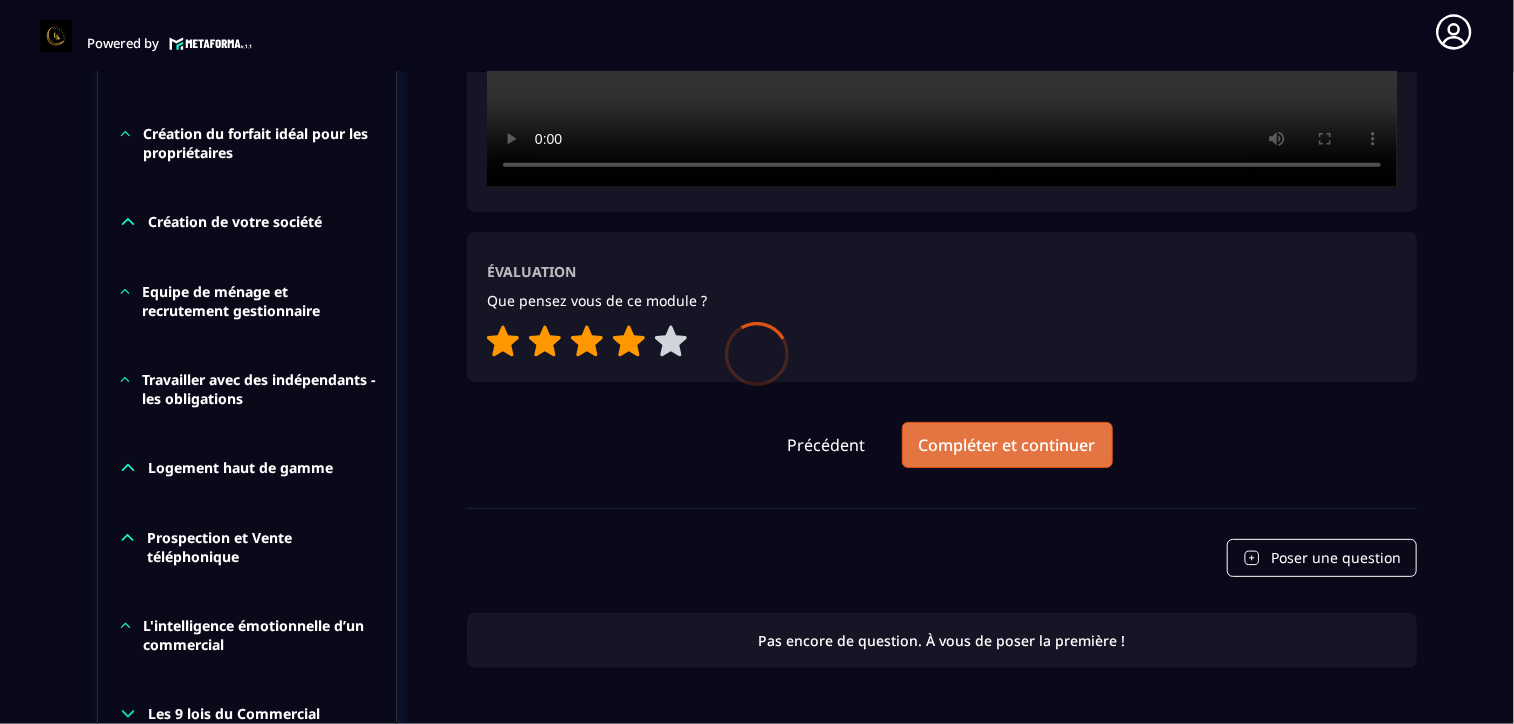 scroll, scrollTop: 0, scrollLeft: 0, axis: both 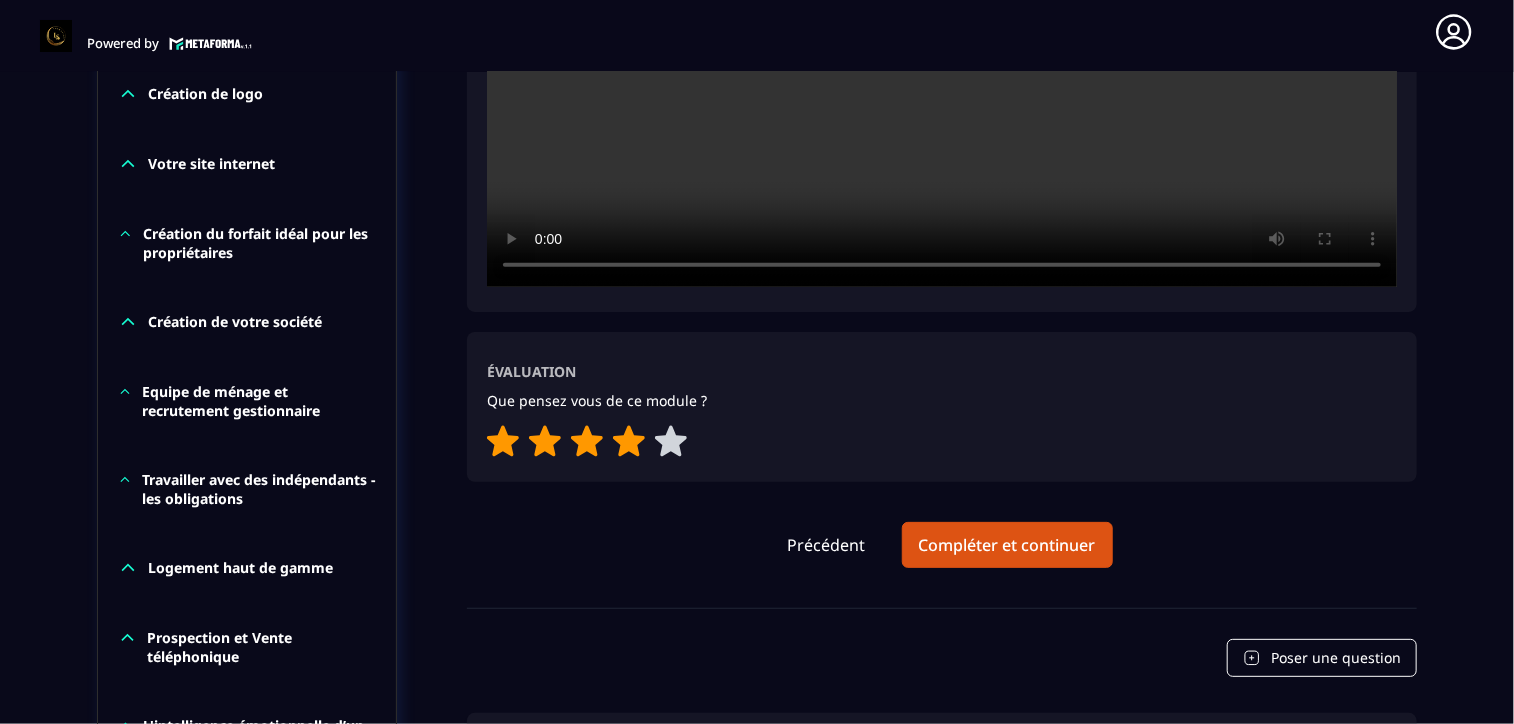 click 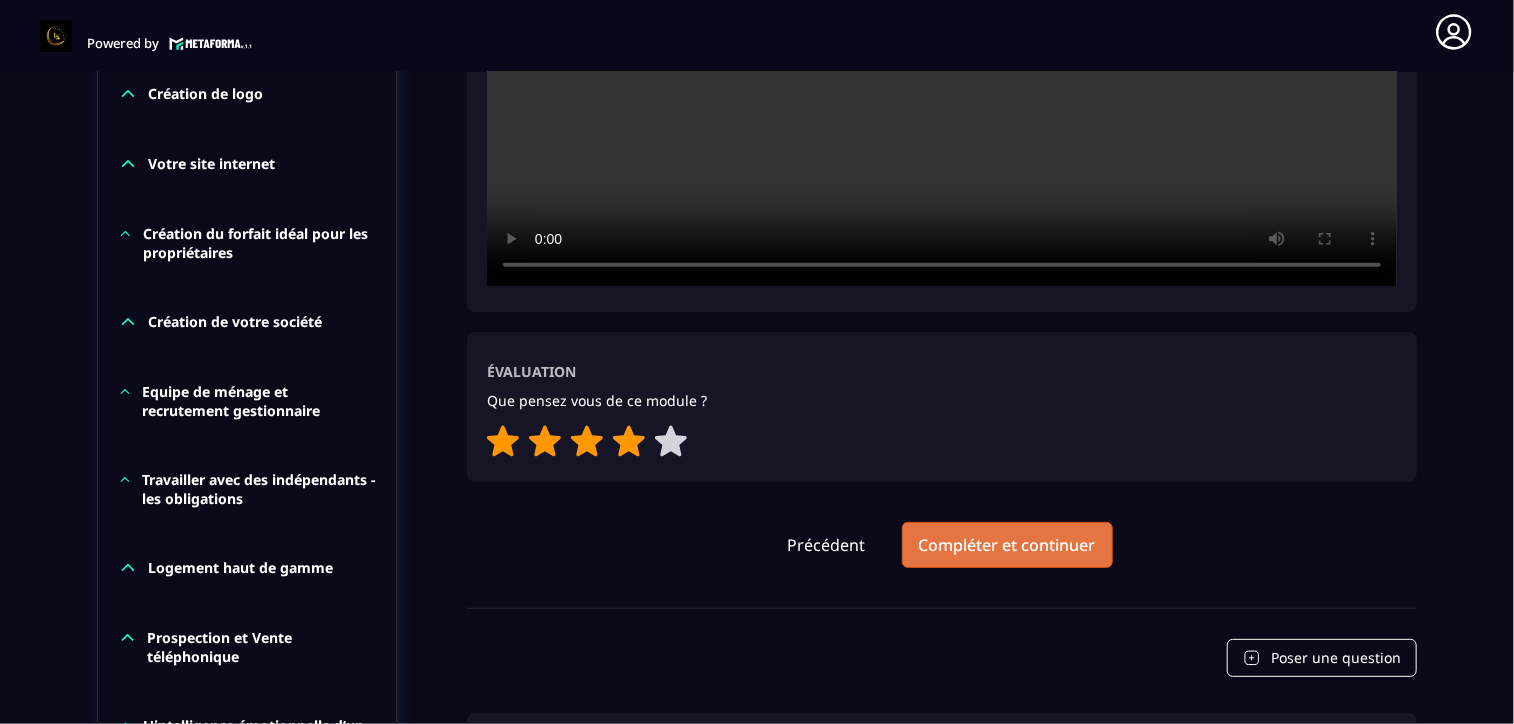click on "Compléter et continuer" at bounding box center [1007, 545] 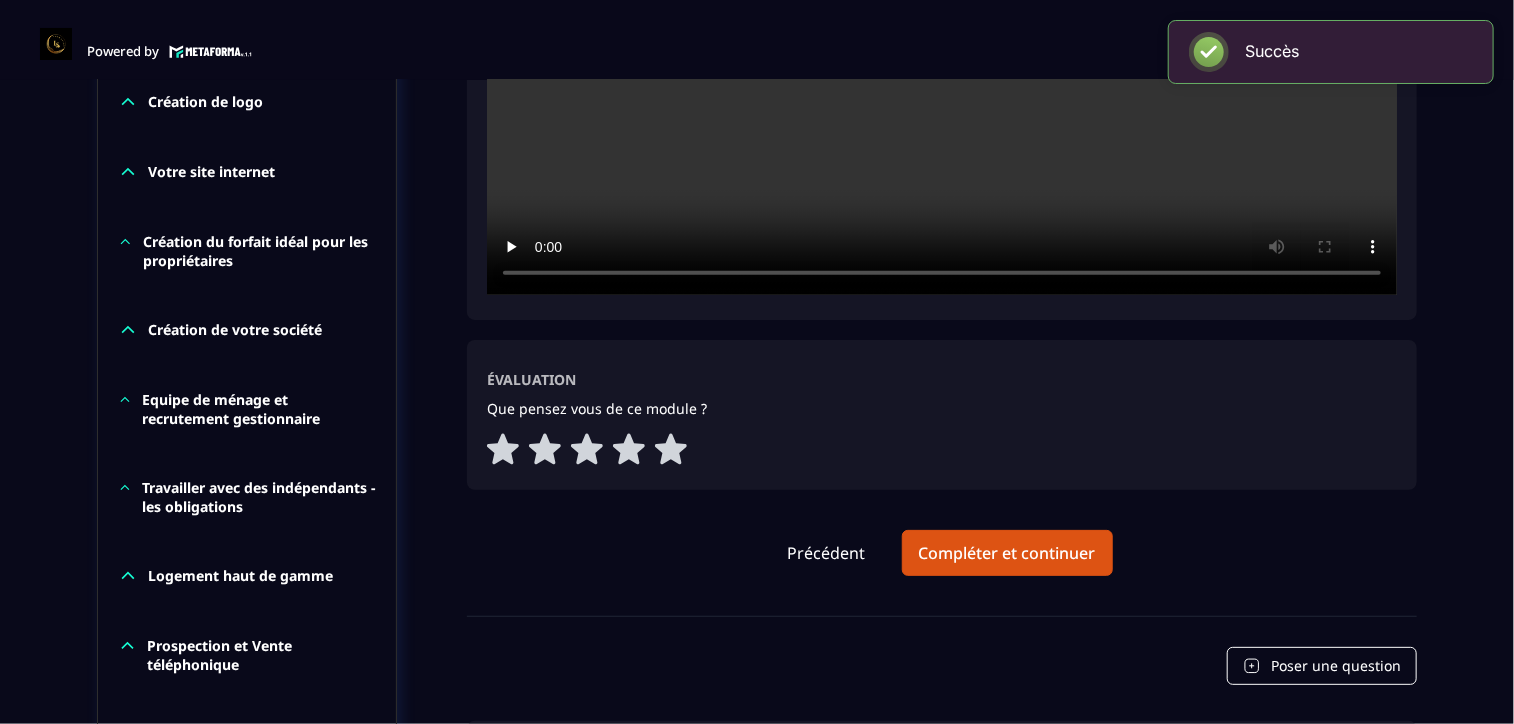 scroll, scrollTop: 8, scrollLeft: 0, axis: vertical 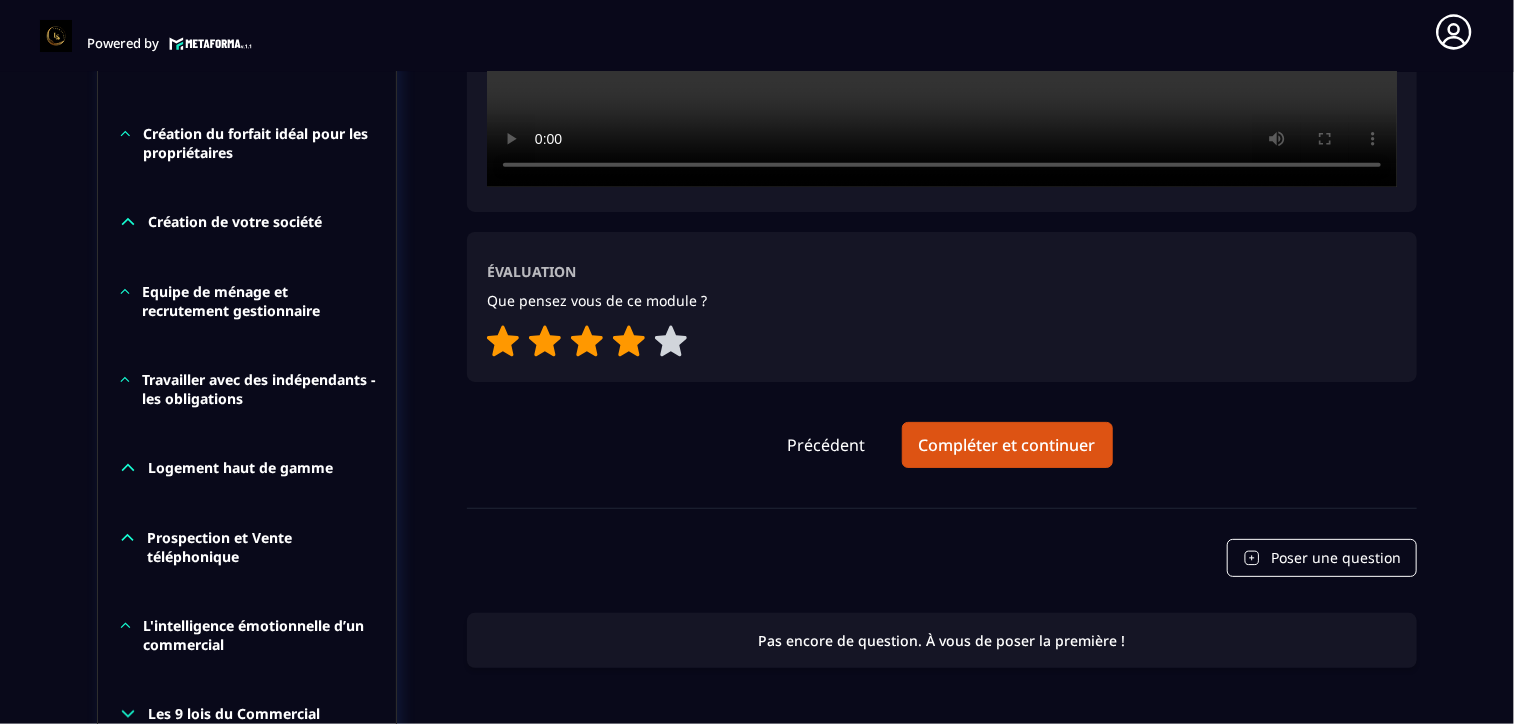 click 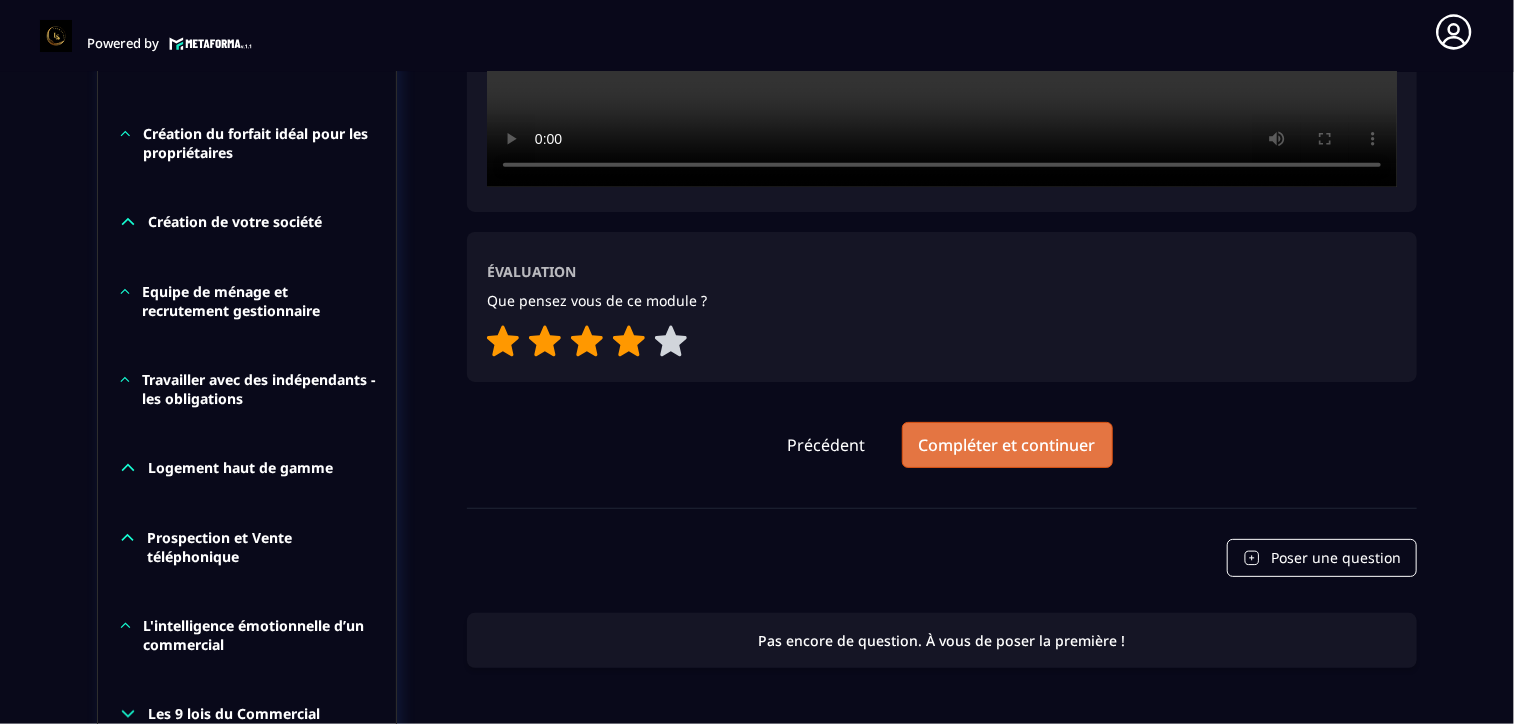click on "Compléter et continuer" at bounding box center [1007, 445] 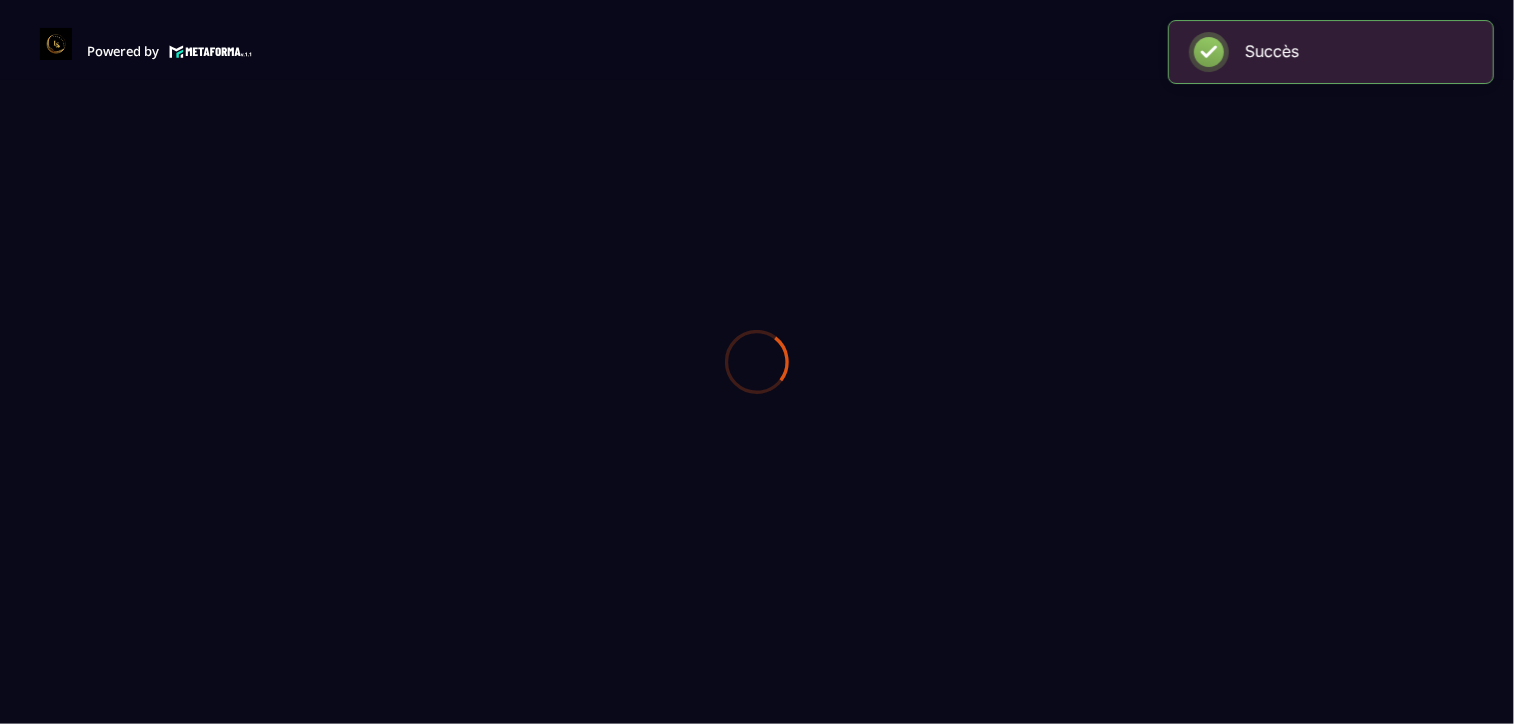 scroll, scrollTop: 0, scrollLeft: 0, axis: both 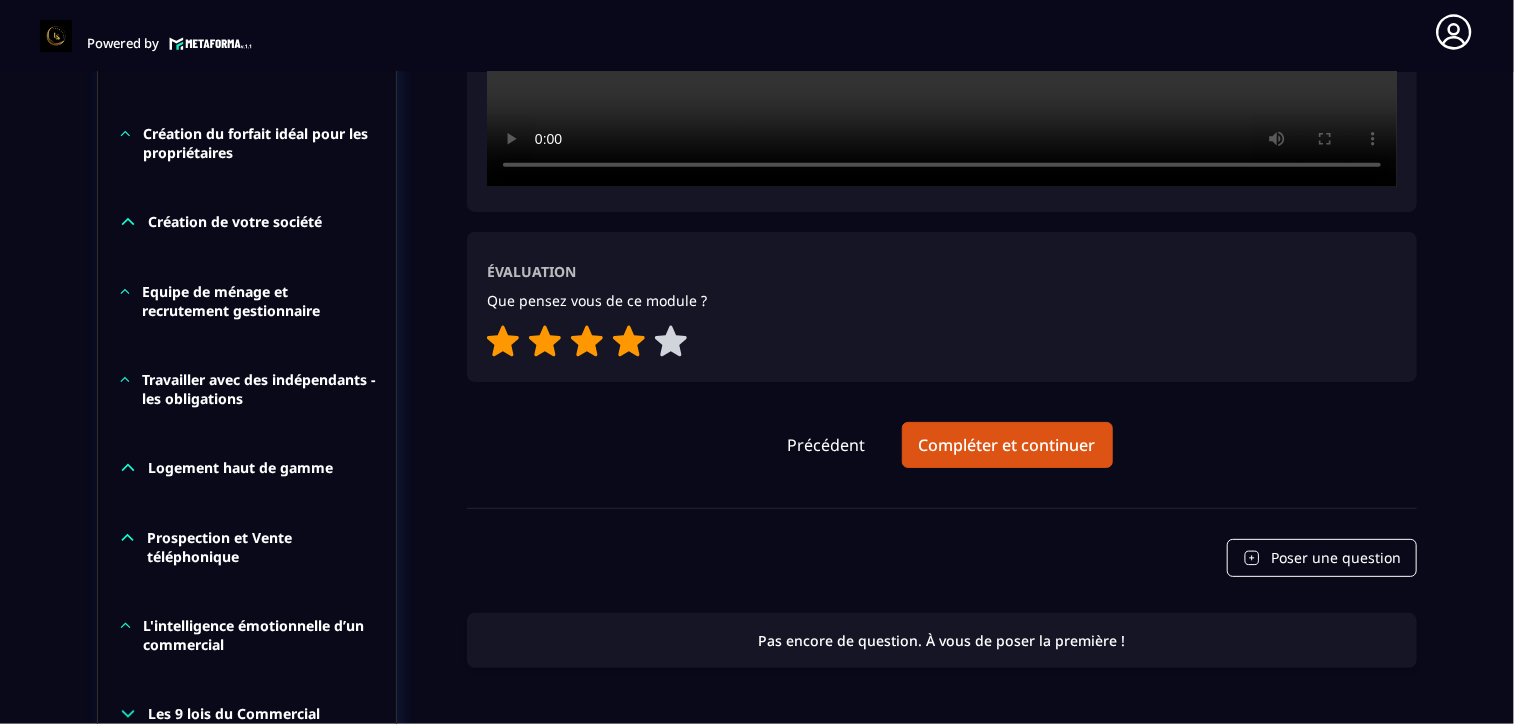 click 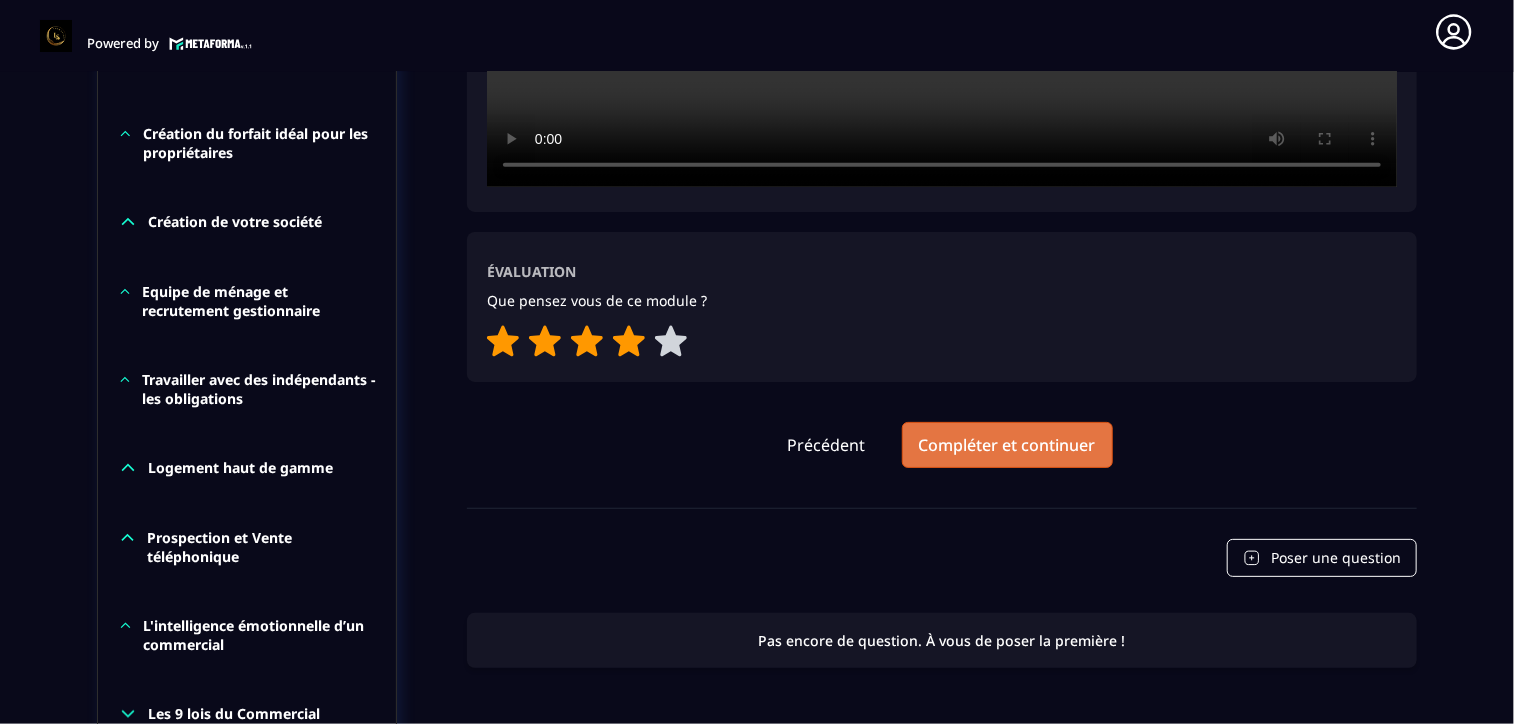 click on "Compléter et continuer" at bounding box center [1007, 445] 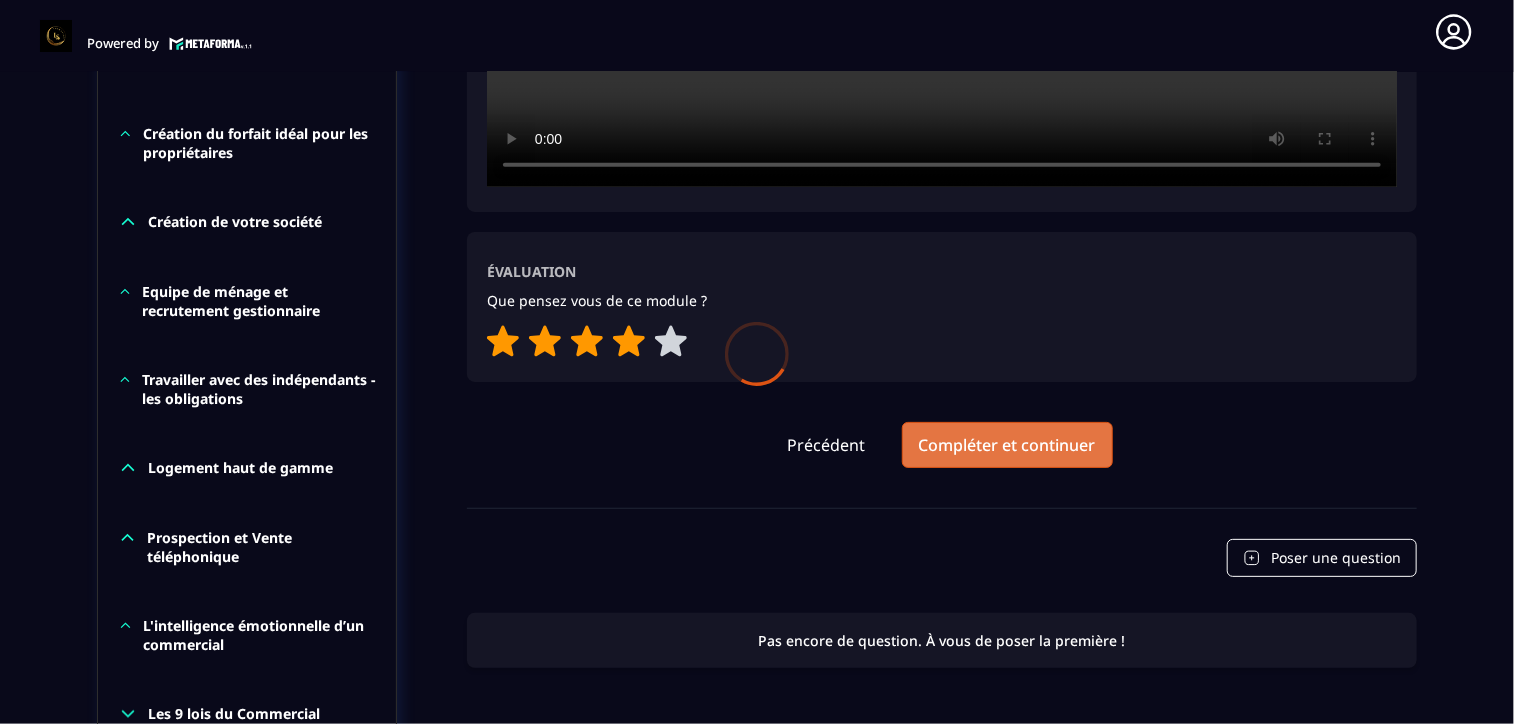 scroll, scrollTop: 0, scrollLeft: 0, axis: both 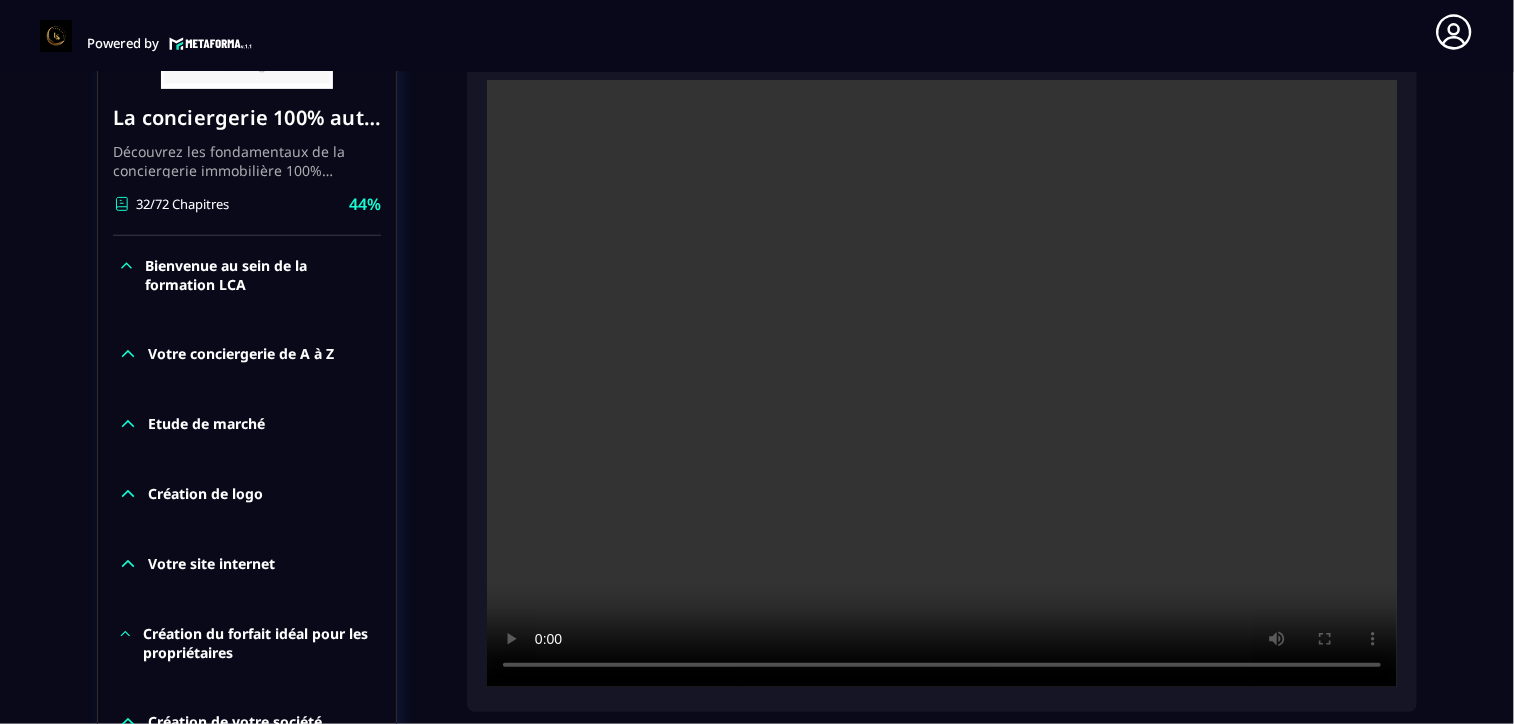 type 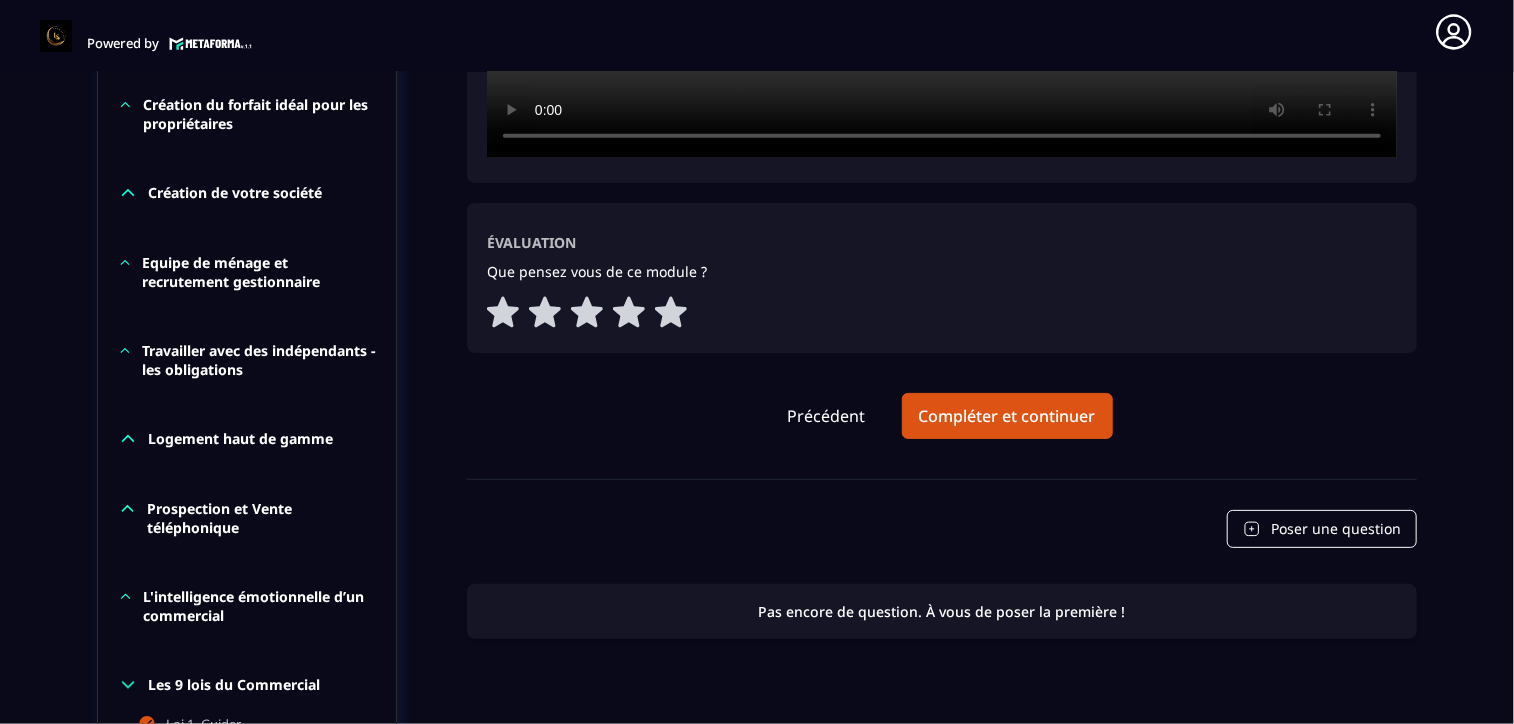 scroll, scrollTop: 910, scrollLeft: 0, axis: vertical 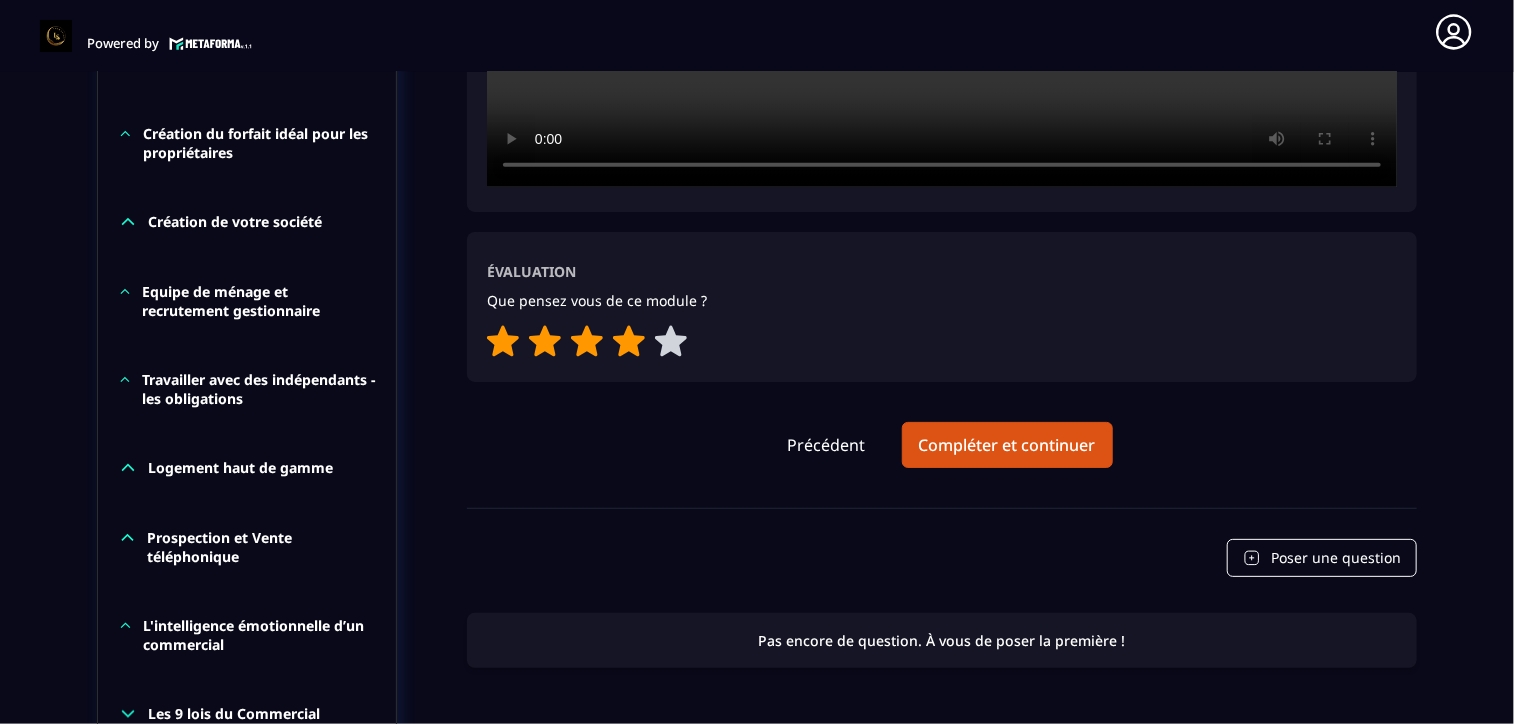 click 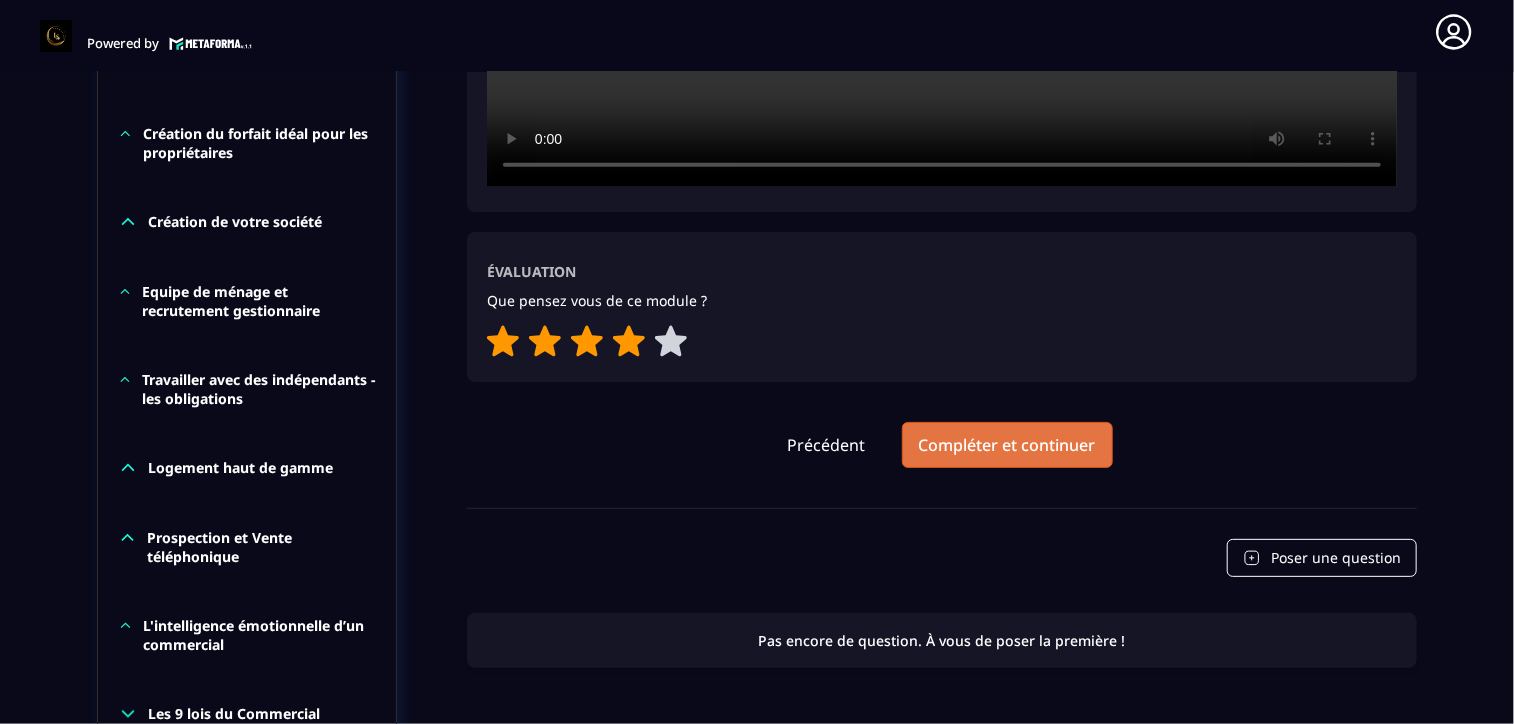 click on "Compléter et continuer" at bounding box center [1007, 445] 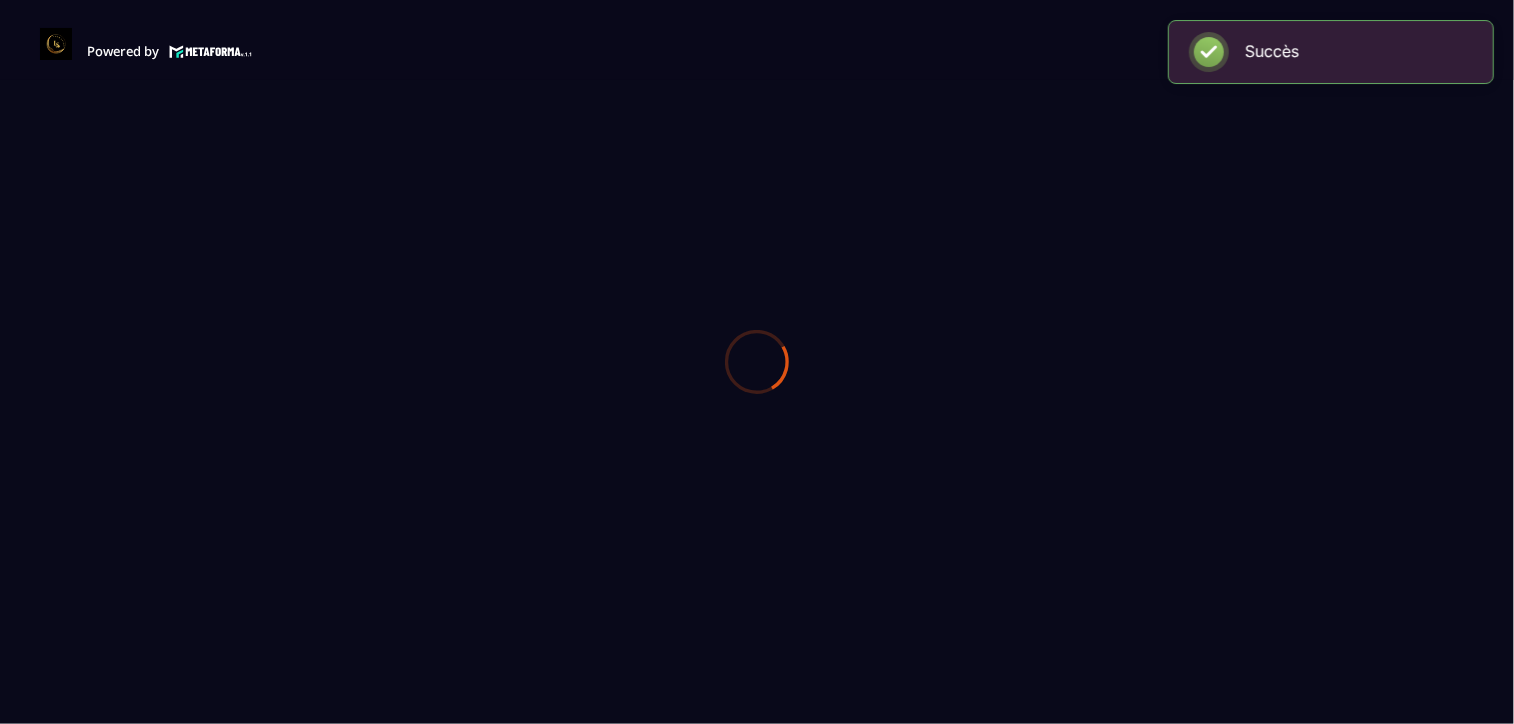 scroll, scrollTop: 0, scrollLeft: 0, axis: both 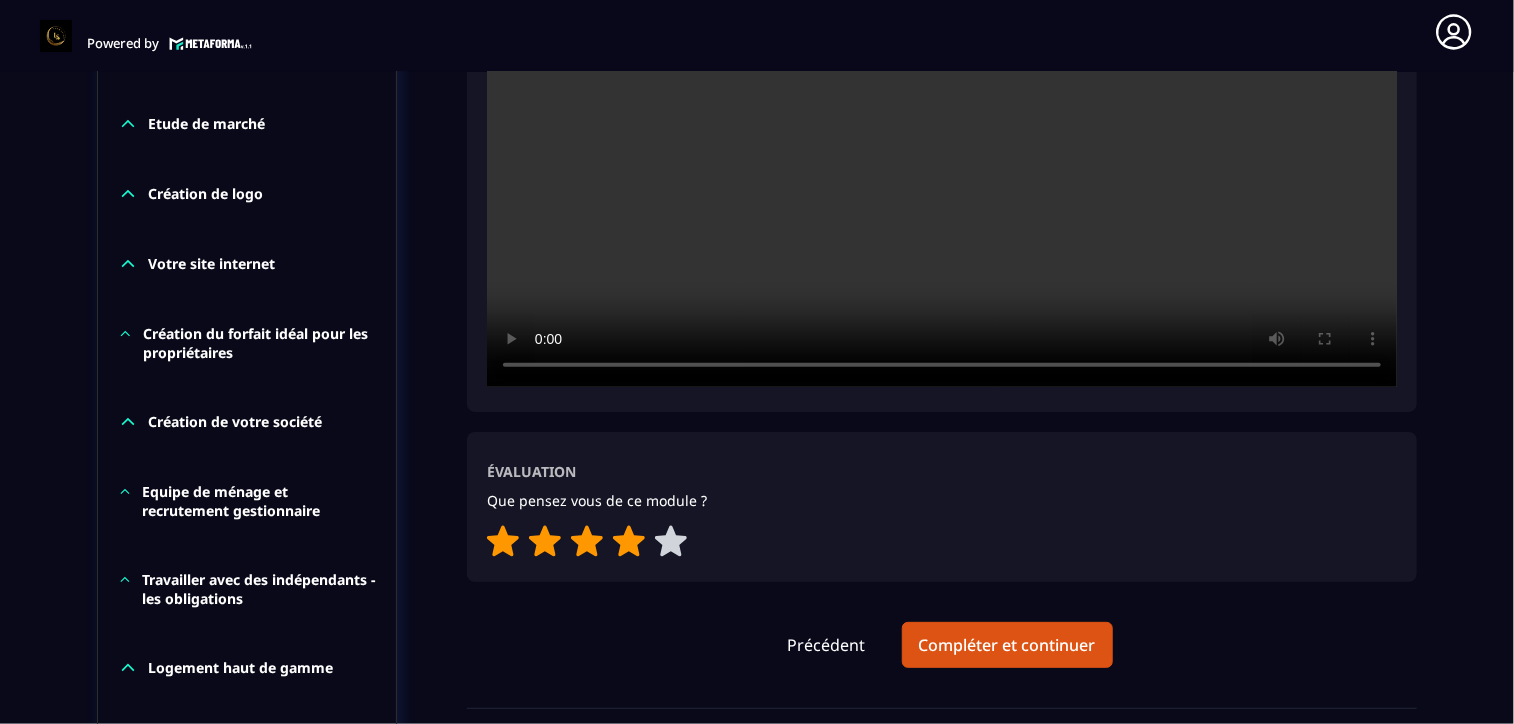 click 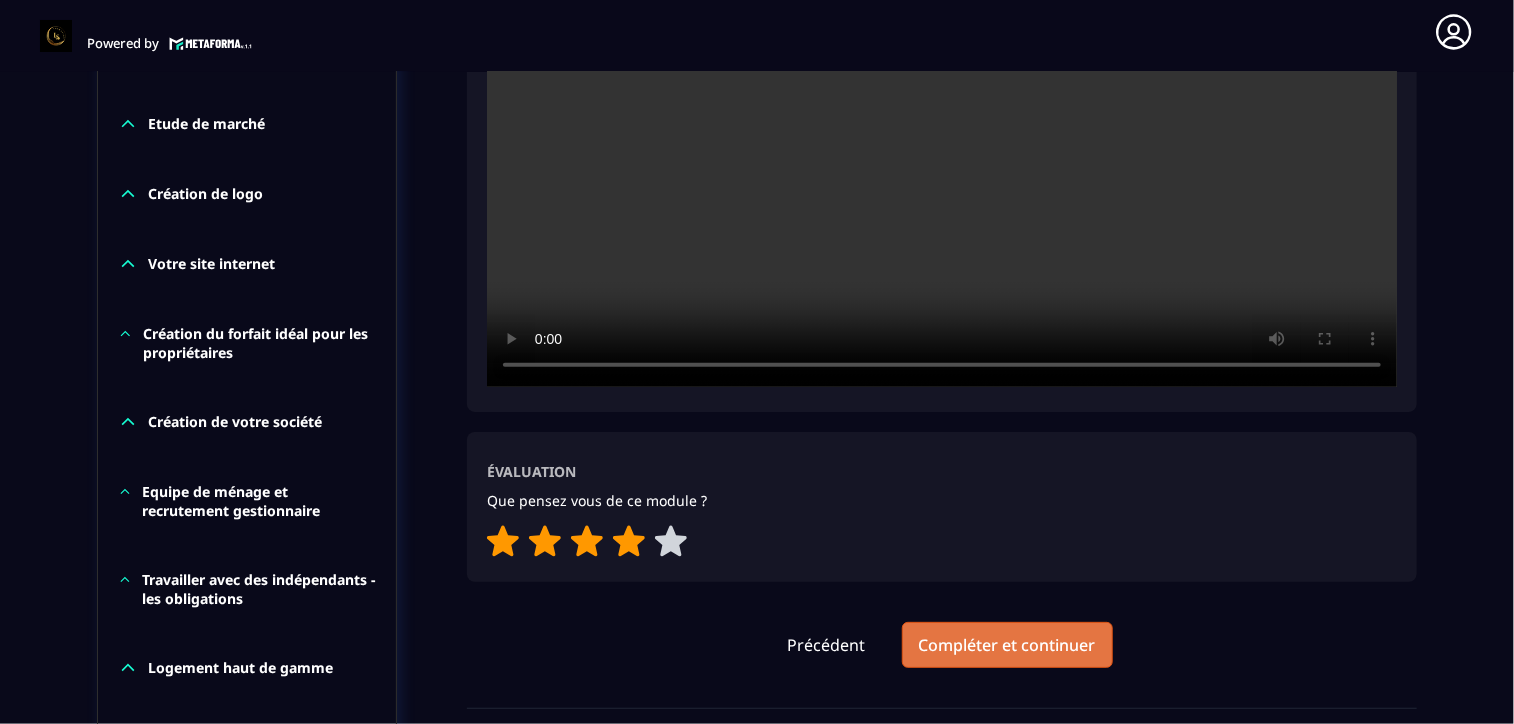 click on "Compléter et continuer" at bounding box center (1007, 645) 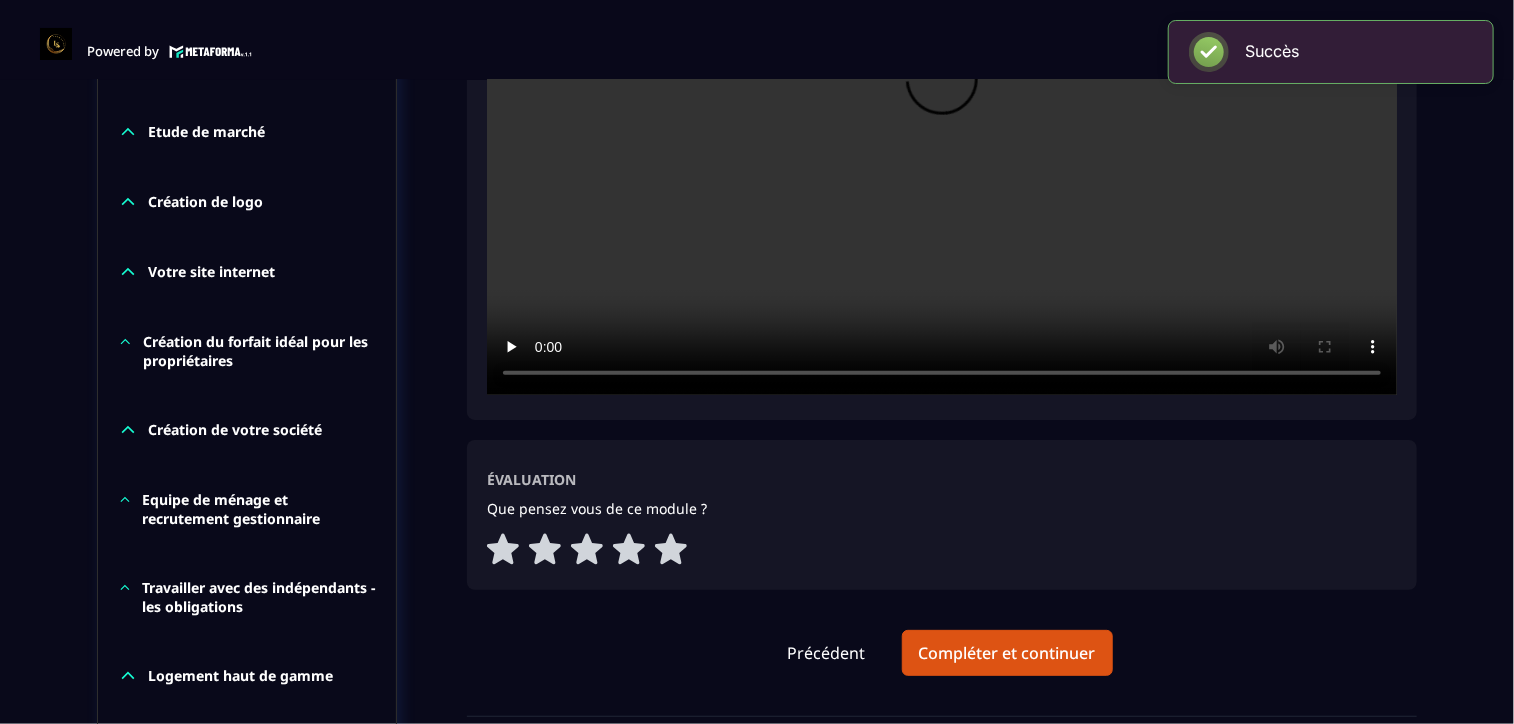 scroll, scrollTop: 8, scrollLeft: 0, axis: vertical 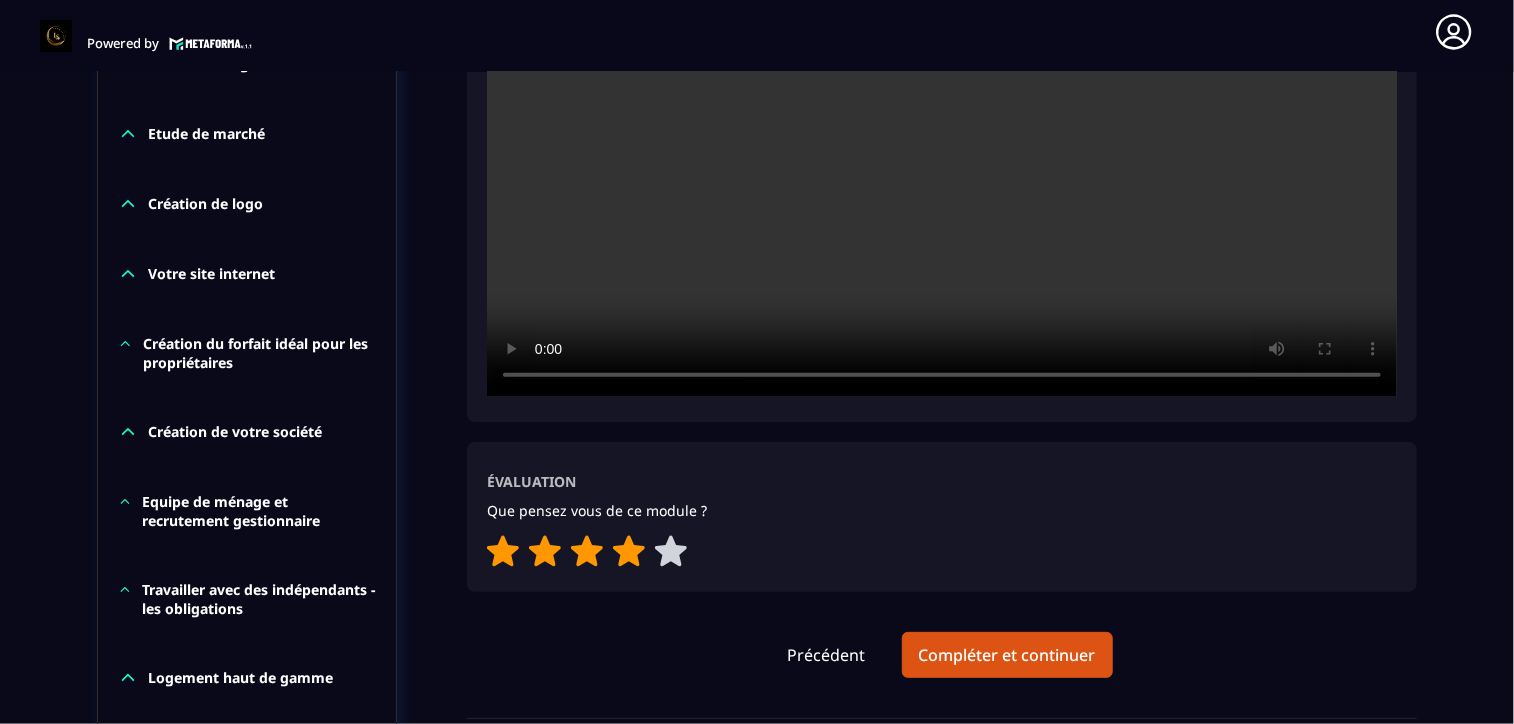 click 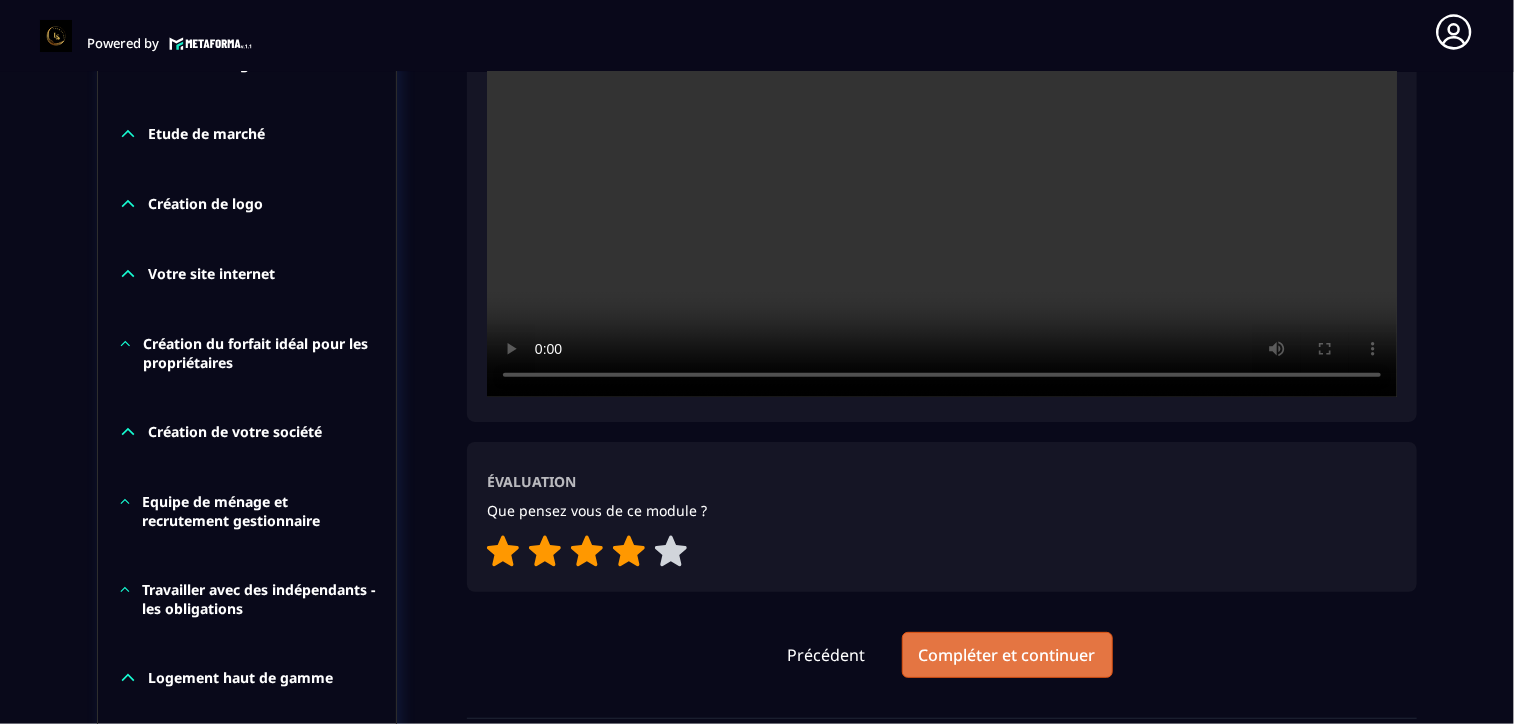 click on "Compléter et continuer" at bounding box center [1007, 655] 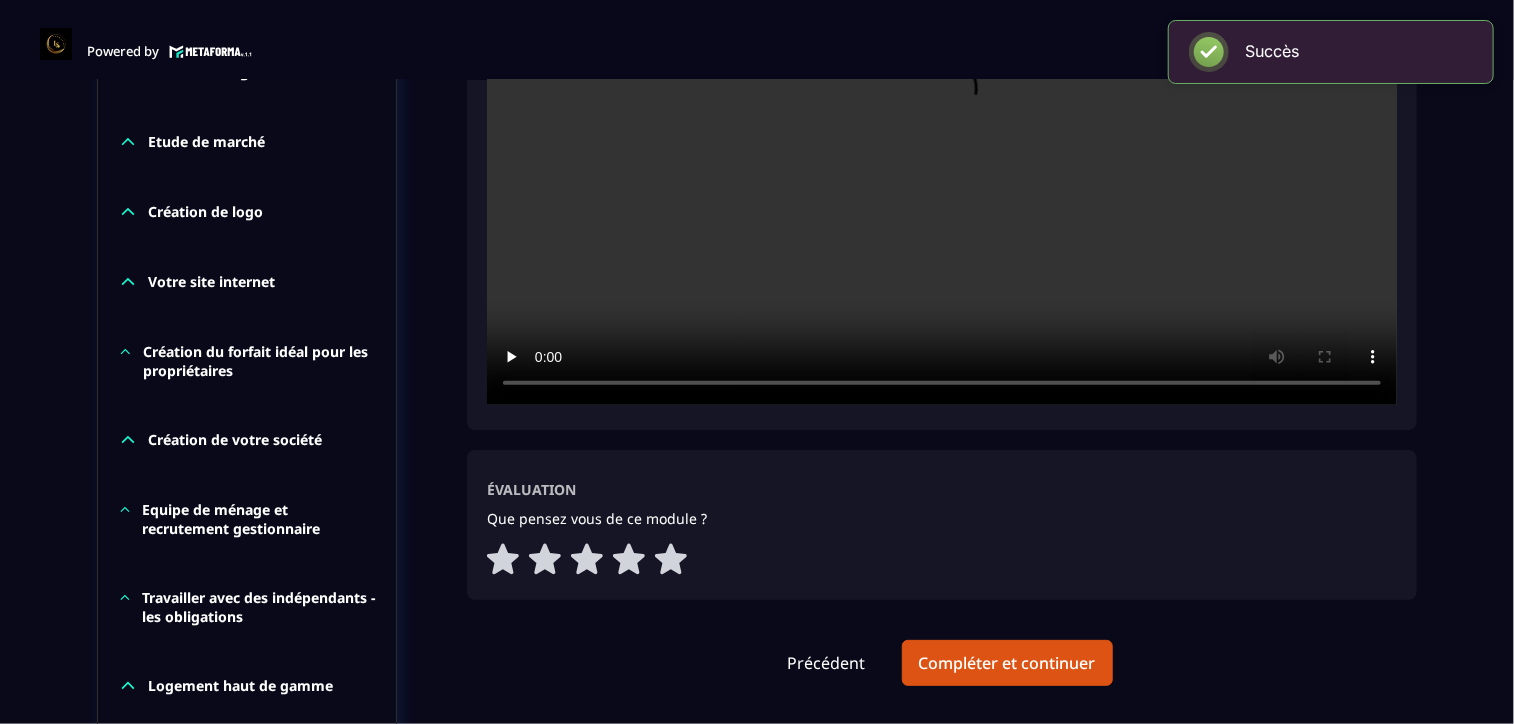 scroll, scrollTop: 8, scrollLeft: 0, axis: vertical 